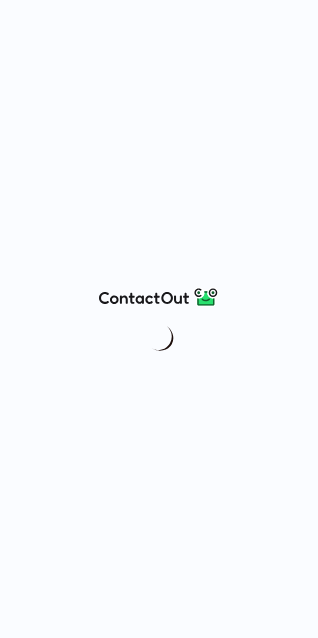 scroll, scrollTop: 0, scrollLeft: 0, axis: both 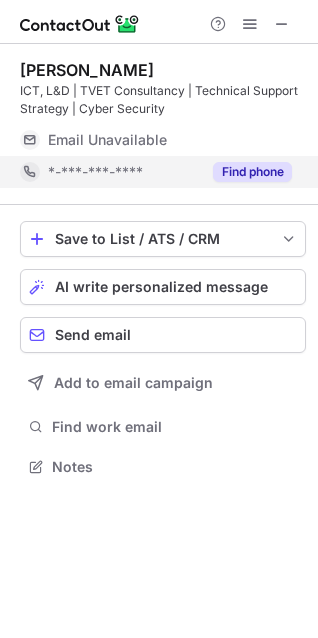 click on "Find phone" at bounding box center (252, 172) 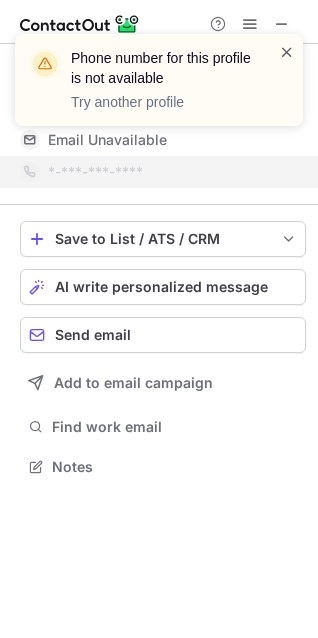 click at bounding box center [287, 52] 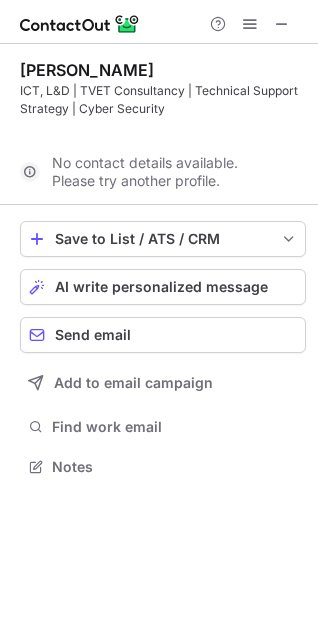 scroll, scrollTop: 421, scrollLeft: 318, axis: both 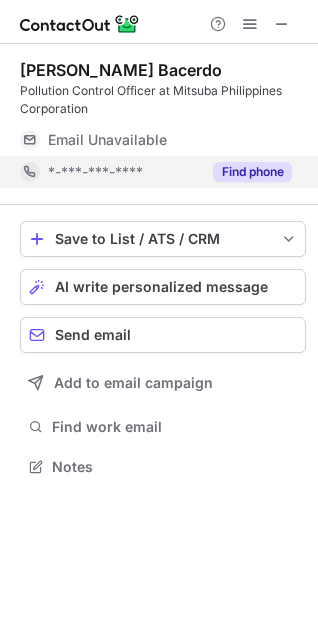 click on "Find phone" at bounding box center (252, 172) 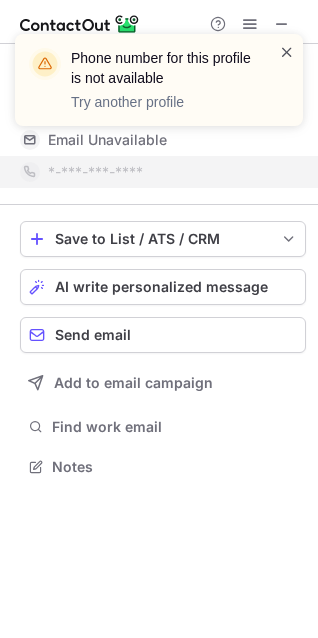 click at bounding box center [287, 52] 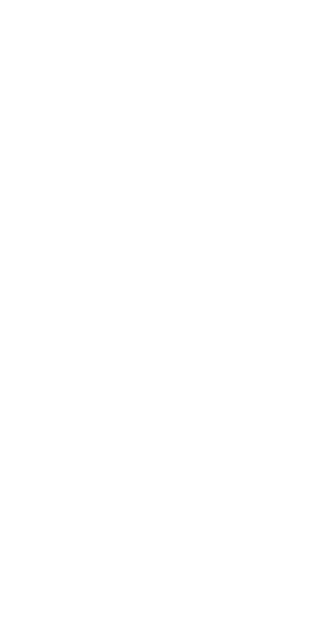 scroll, scrollTop: 0, scrollLeft: 0, axis: both 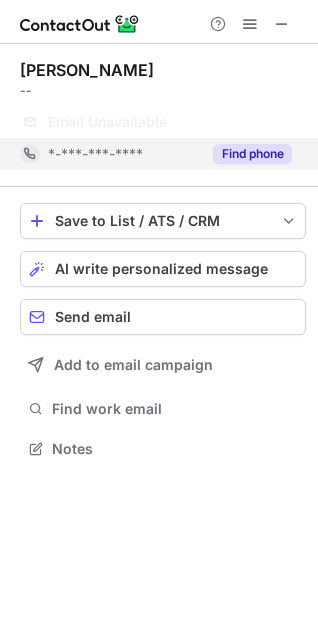 click on "Find phone" at bounding box center [252, 154] 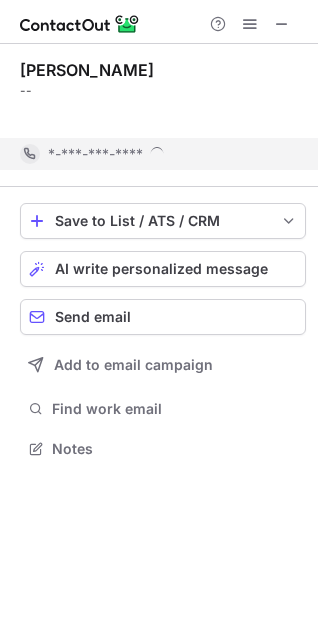 scroll, scrollTop: 403, scrollLeft: 318, axis: both 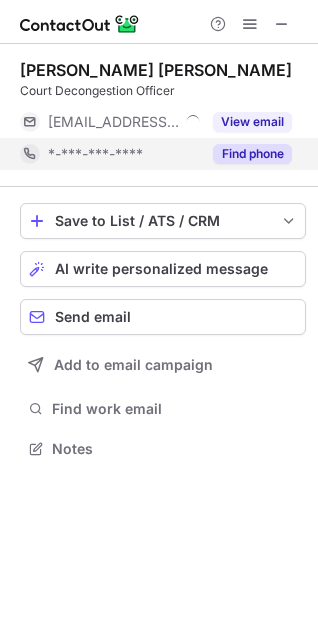 click on "Find phone" at bounding box center [252, 154] 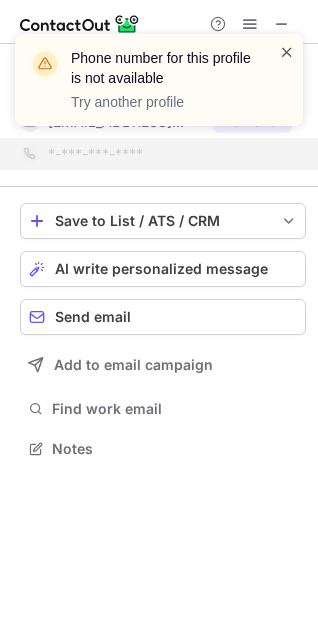 click at bounding box center (287, 52) 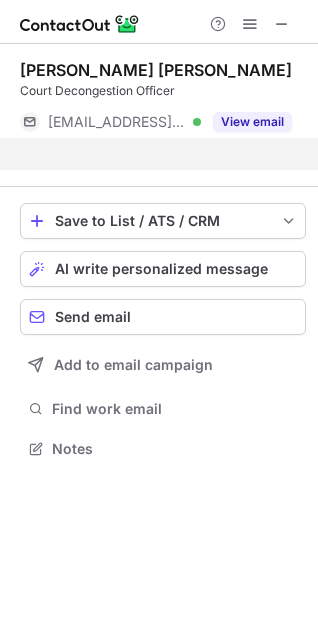 scroll, scrollTop: 403, scrollLeft: 318, axis: both 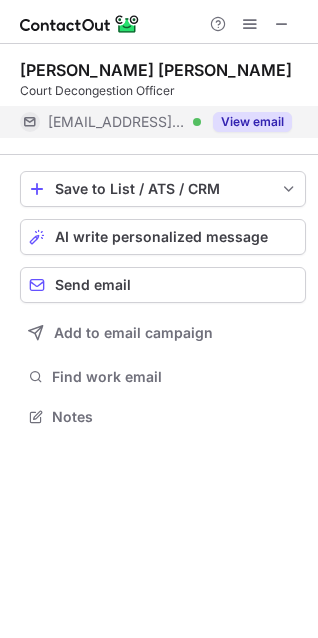click on "View email" at bounding box center [252, 122] 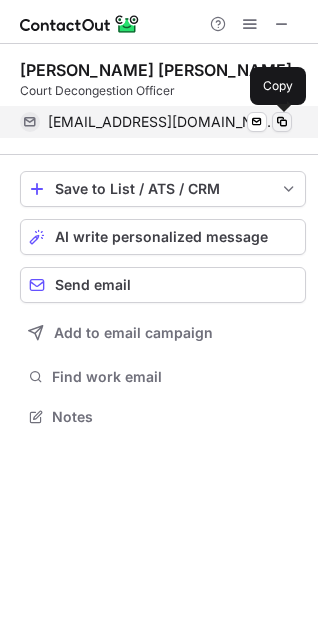 click at bounding box center [282, 122] 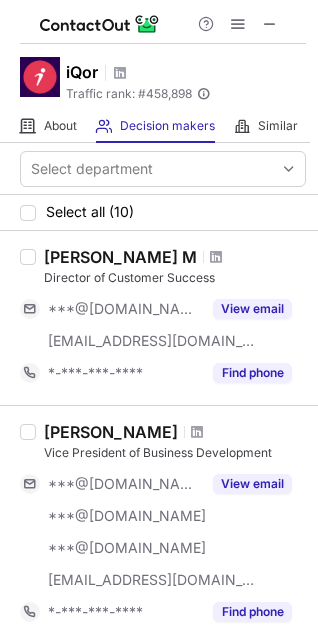 click on "Renick M Director of Customer Success ***@gmail.com ***@iqor.com View email *-***-***-**** Find phone" at bounding box center (171, 318) 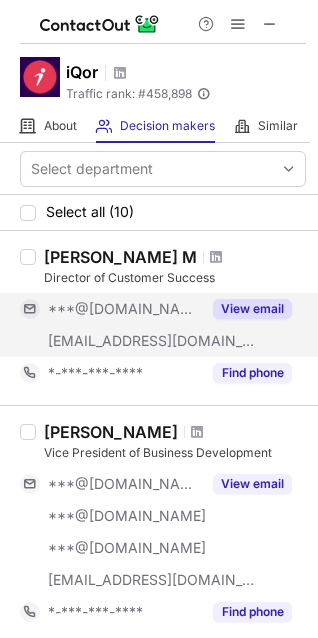 click on "View email" at bounding box center [252, 309] 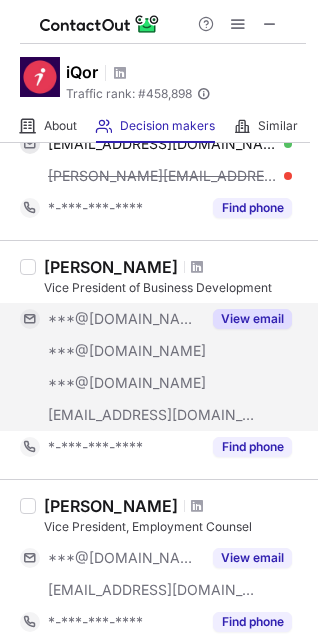 scroll, scrollTop: 200, scrollLeft: 0, axis: vertical 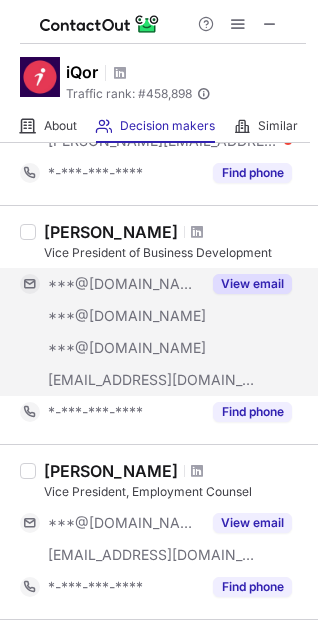 click on "***@gmail.com ***@hotmail.com ***@outlook.com ***@alorica.com View email" at bounding box center (163, 332) 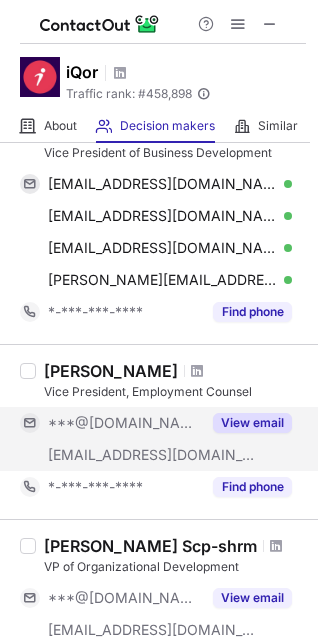 scroll, scrollTop: 400, scrollLeft: 0, axis: vertical 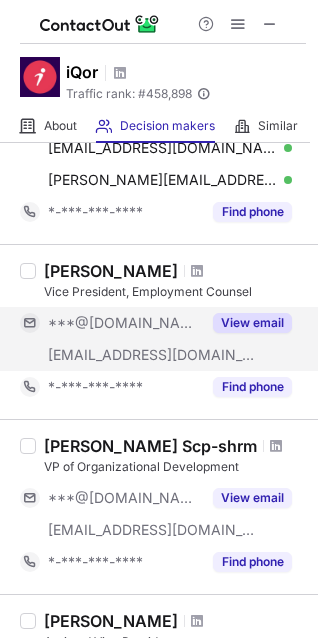 click on "View email" at bounding box center (246, 323) 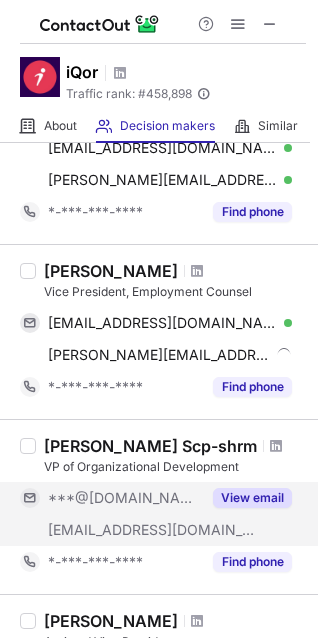 click on "View email" at bounding box center (252, 498) 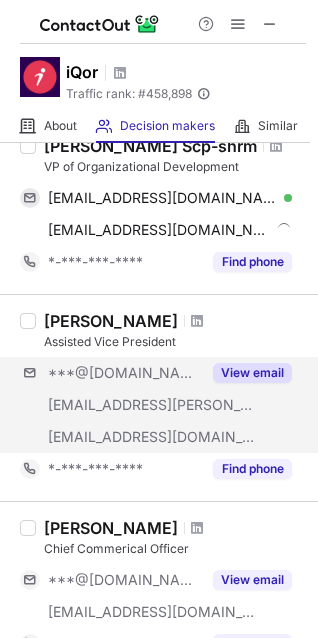 click on "***@gmail.com ***@cox.net ***@tempe.gov View email" at bounding box center (163, 405) 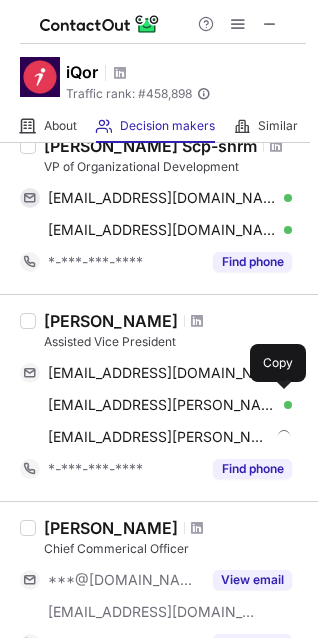 scroll, scrollTop: 768, scrollLeft: 0, axis: vertical 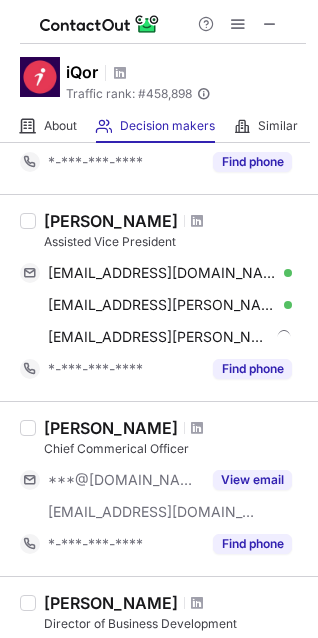 click on "Chief Commerical Officer" at bounding box center (175, 449) 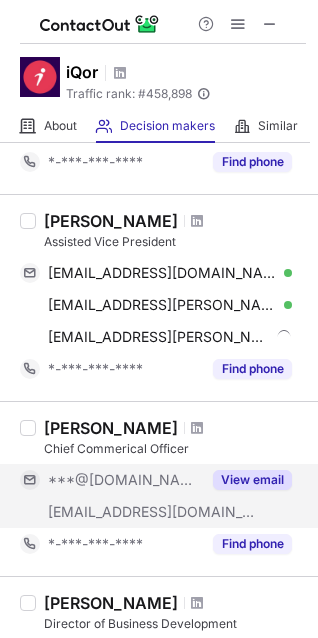 click on "View email" at bounding box center [252, 480] 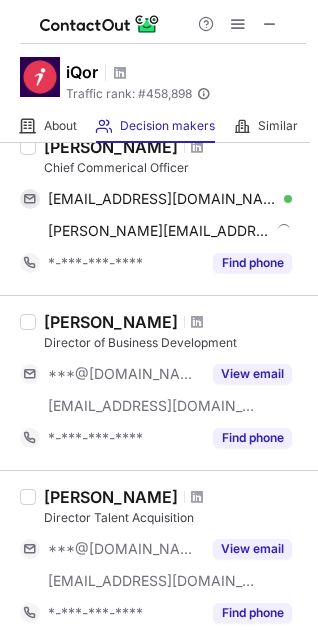 scroll, scrollTop: 1068, scrollLeft: 0, axis: vertical 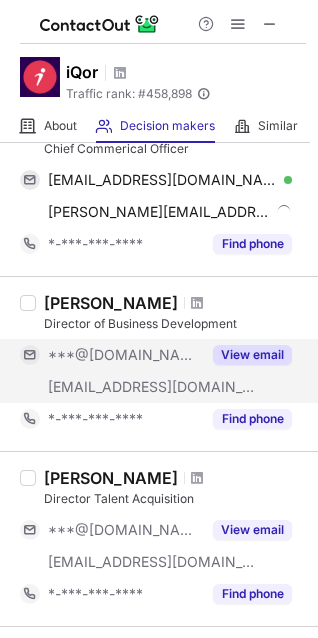 click on "View email" at bounding box center (252, 355) 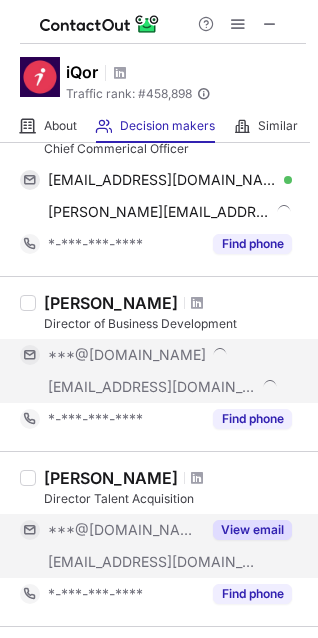click on "View email" at bounding box center [252, 530] 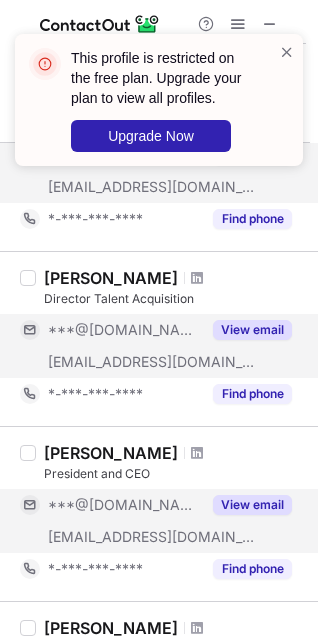 click on "View email" at bounding box center (246, 505) 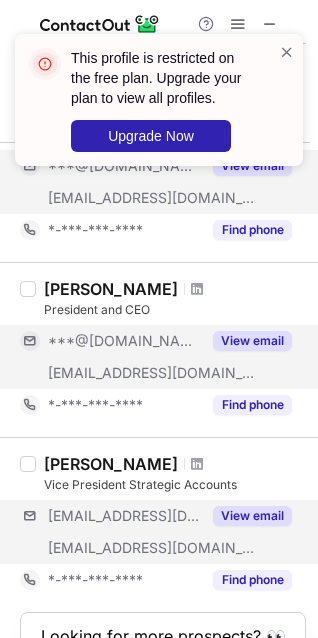 scroll, scrollTop: 1468, scrollLeft: 0, axis: vertical 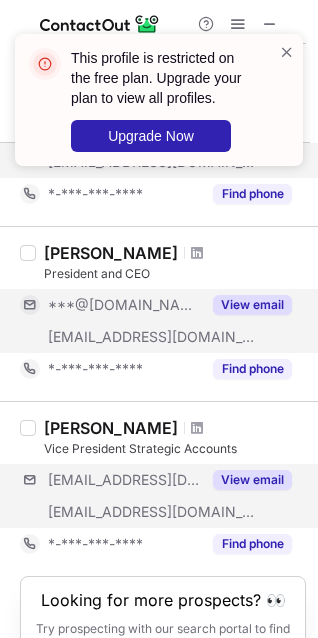 click on "***@frontiernet.net ***@iqor.com View email" at bounding box center [163, 496] 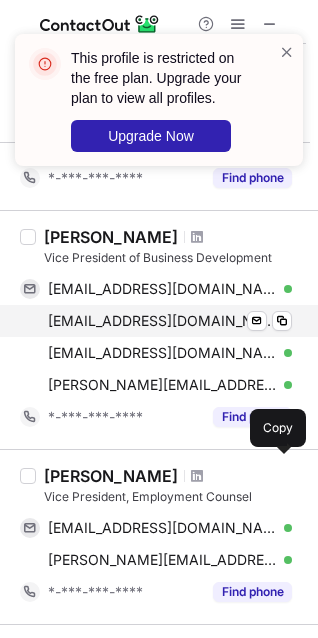 scroll, scrollTop: 0, scrollLeft: 0, axis: both 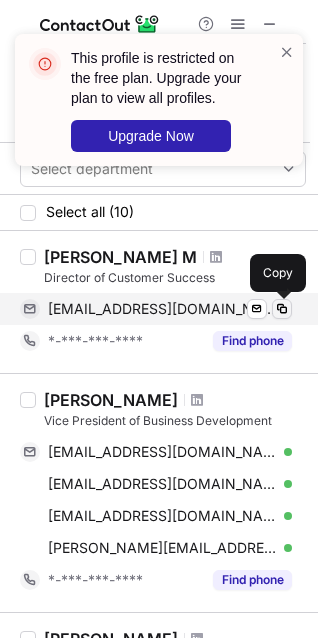 click at bounding box center [282, 309] 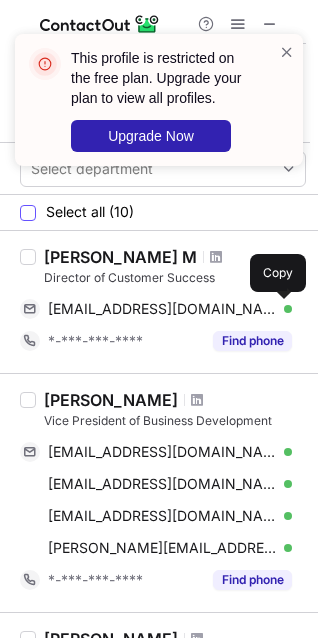 type 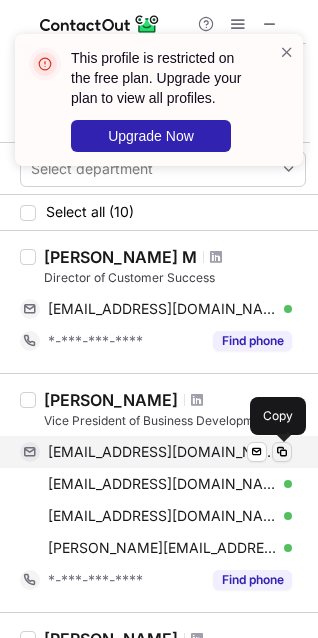 click at bounding box center [282, 452] 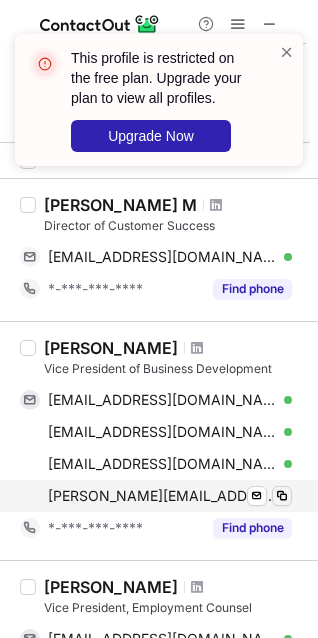 scroll, scrollTop: 100, scrollLeft: 0, axis: vertical 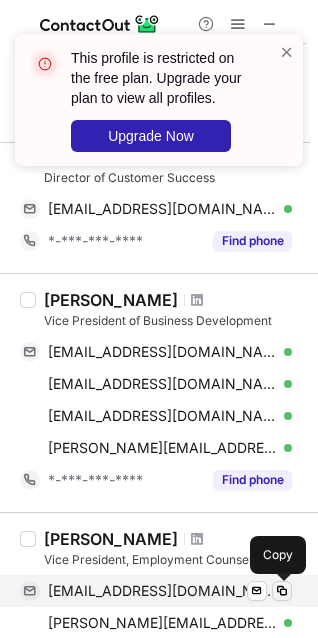 click at bounding box center (282, 591) 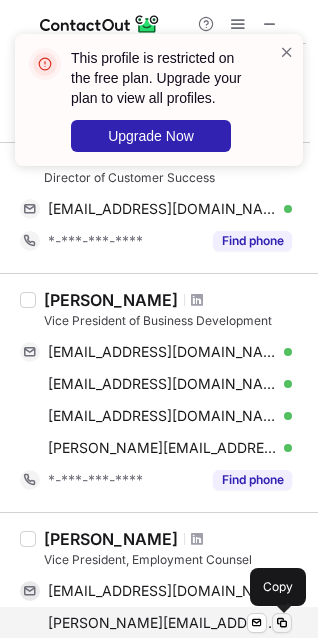 click at bounding box center [282, 623] 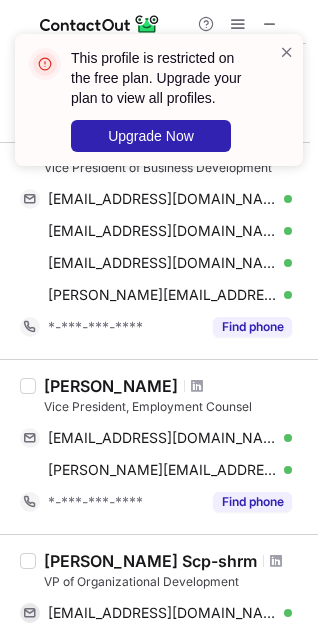 scroll, scrollTop: 300, scrollLeft: 0, axis: vertical 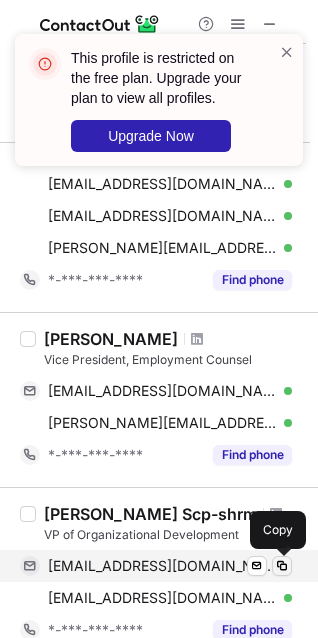 click at bounding box center (282, 566) 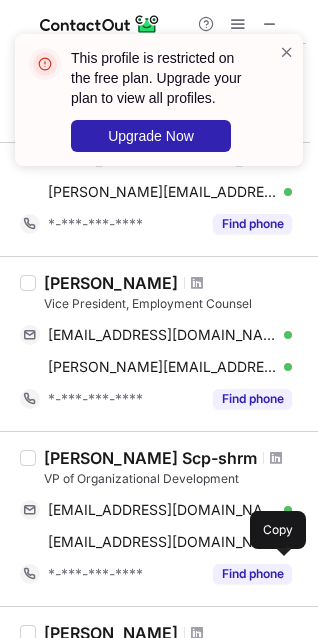 scroll, scrollTop: 400, scrollLeft: 0, axis: vertical 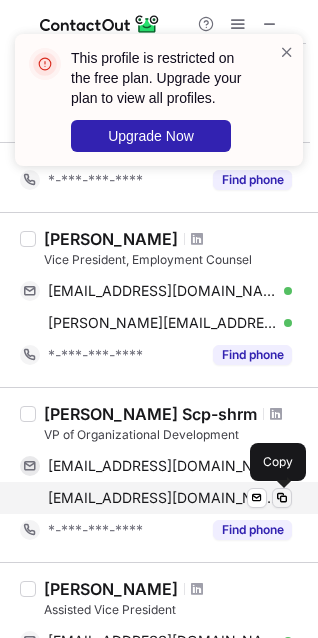 click at bounding box center [282, 498] 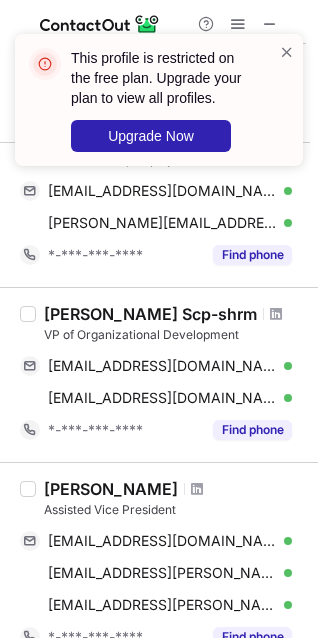 scroll, scrollTop: 600, scrollLeft: 0, axis: vertical 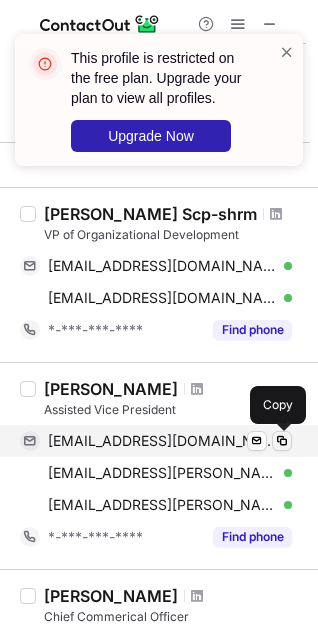 click at bounding box center [282, 441] 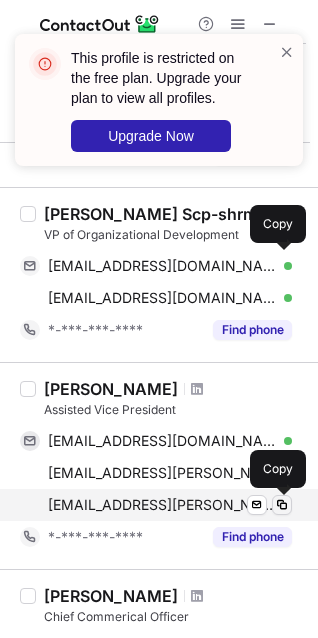 click at bounding box center (282, 505) 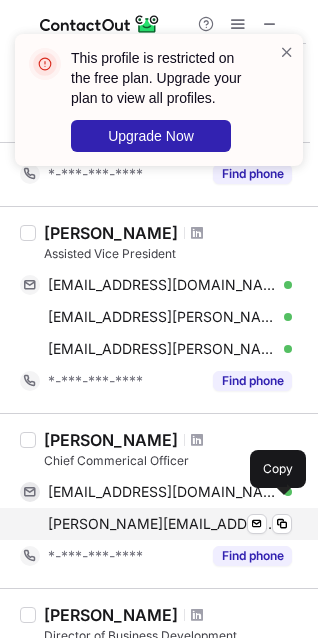 scroll, scrollTop: 800, scrollLeft: 0, axis: vertical 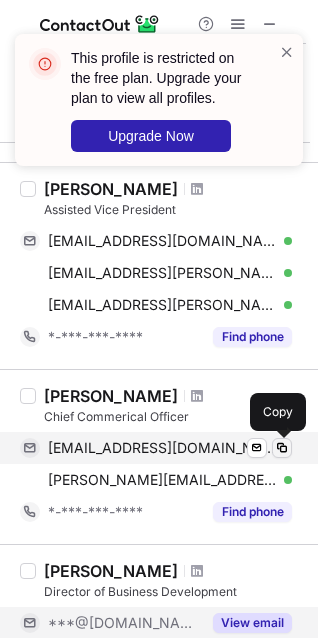click at bounding box center [282, 448] 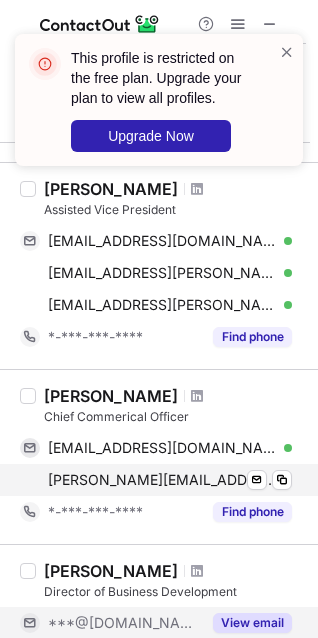 click at bounding box center (282, 480) 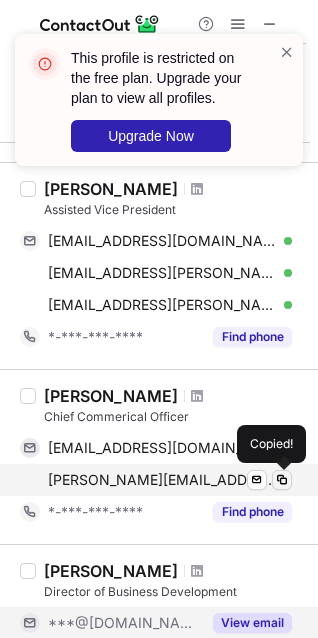 click at bounding box center [282, 480] 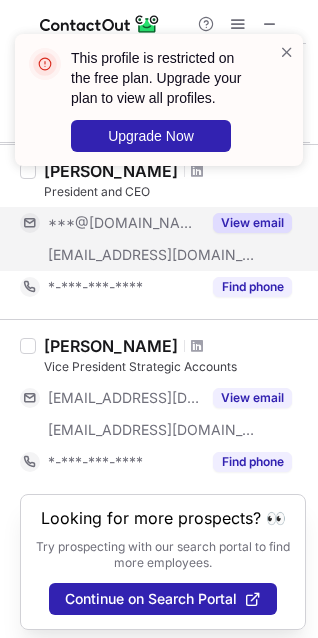 scroll, scrollTop: 1577, scrollLeft: 0, axis: vertical 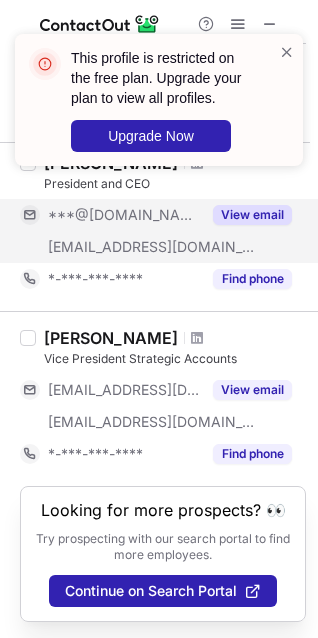 type 